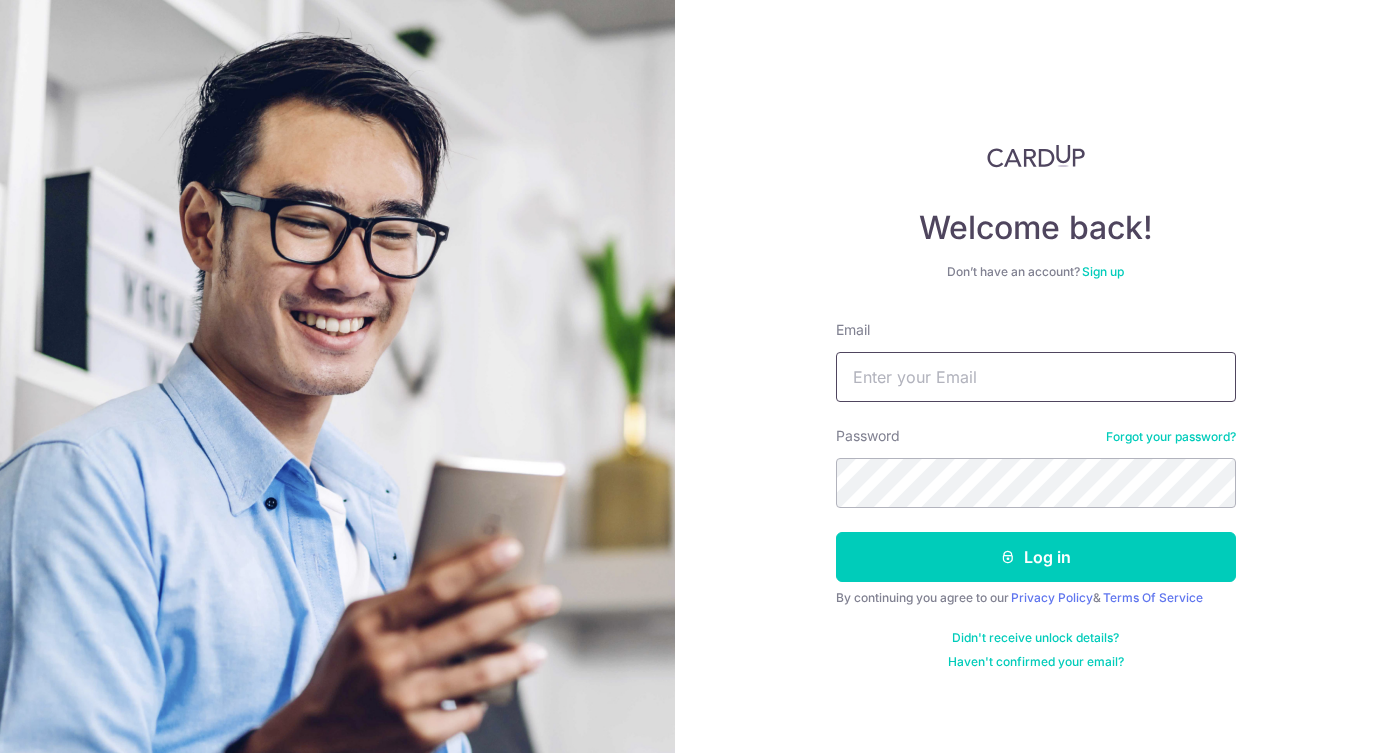 scroll, scrollTop: 0, scrollLeft: 0, axis: both 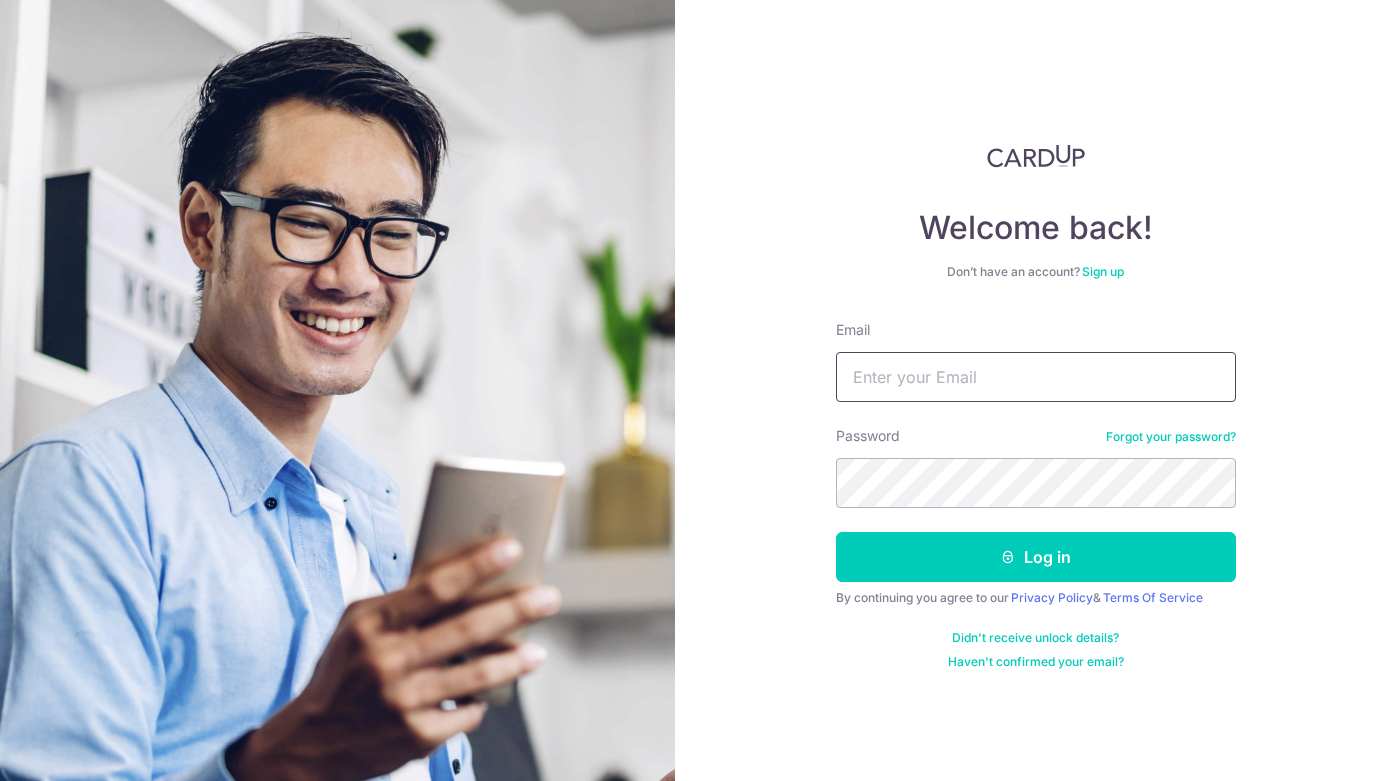 type on "Steven@abundanceassets.com" 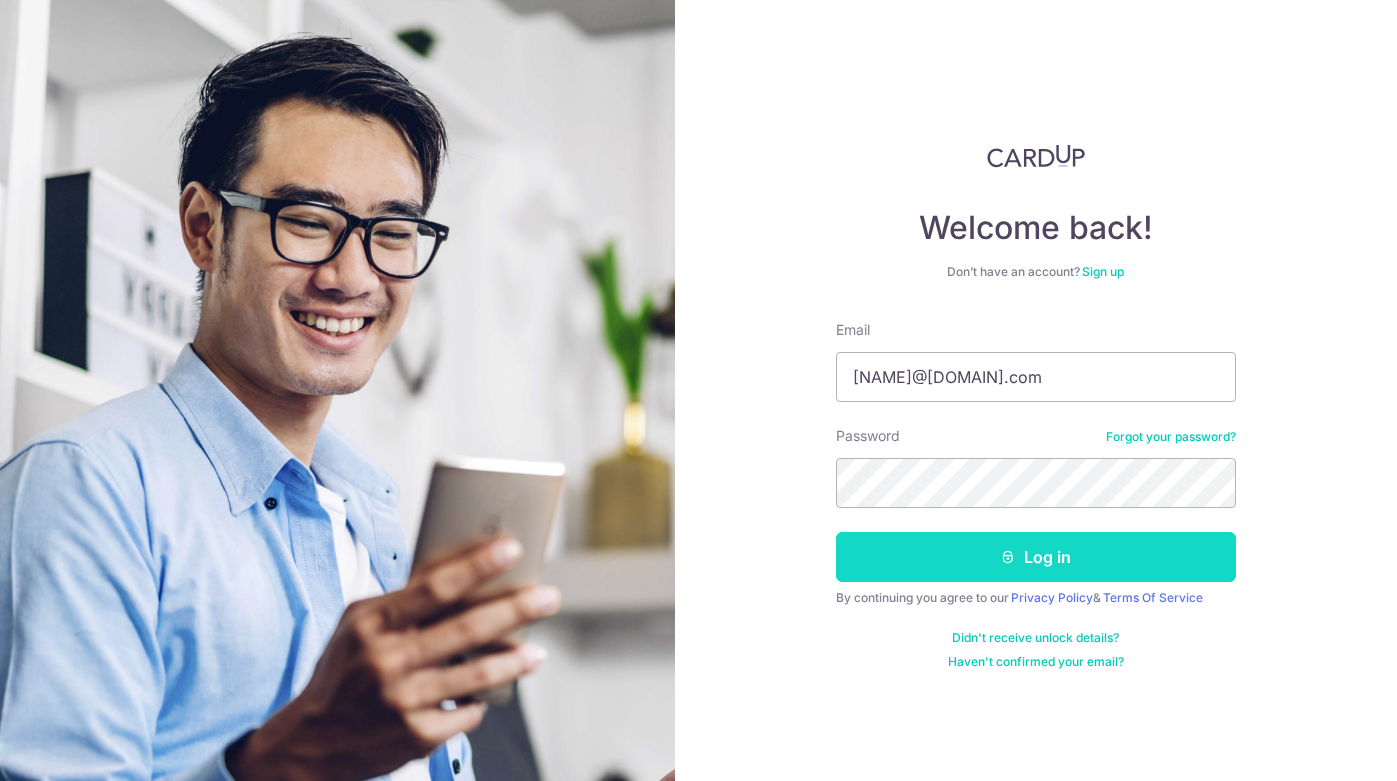 click on "Log in" at bounding box center [1036, 557] 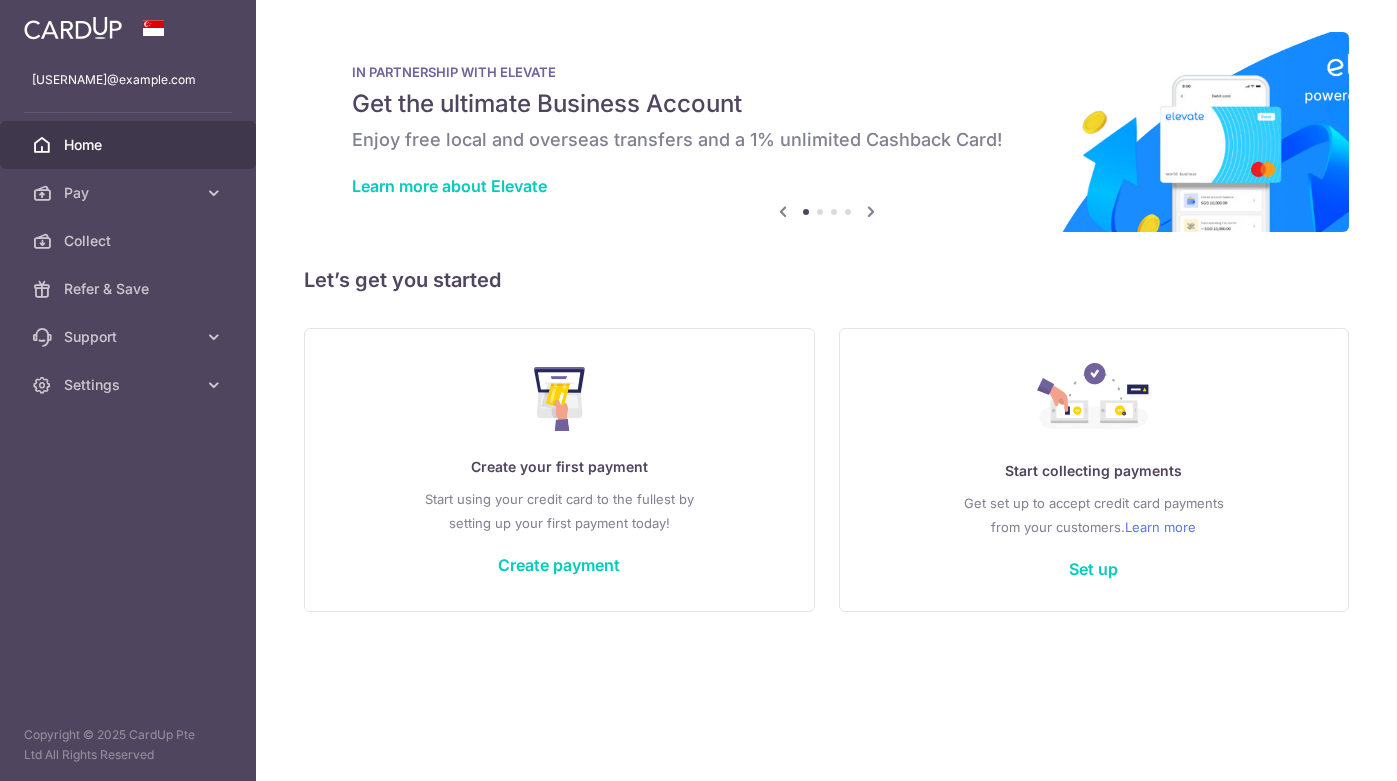 scroll, scrollTop: 0, scrollLeft: 0, axis: both 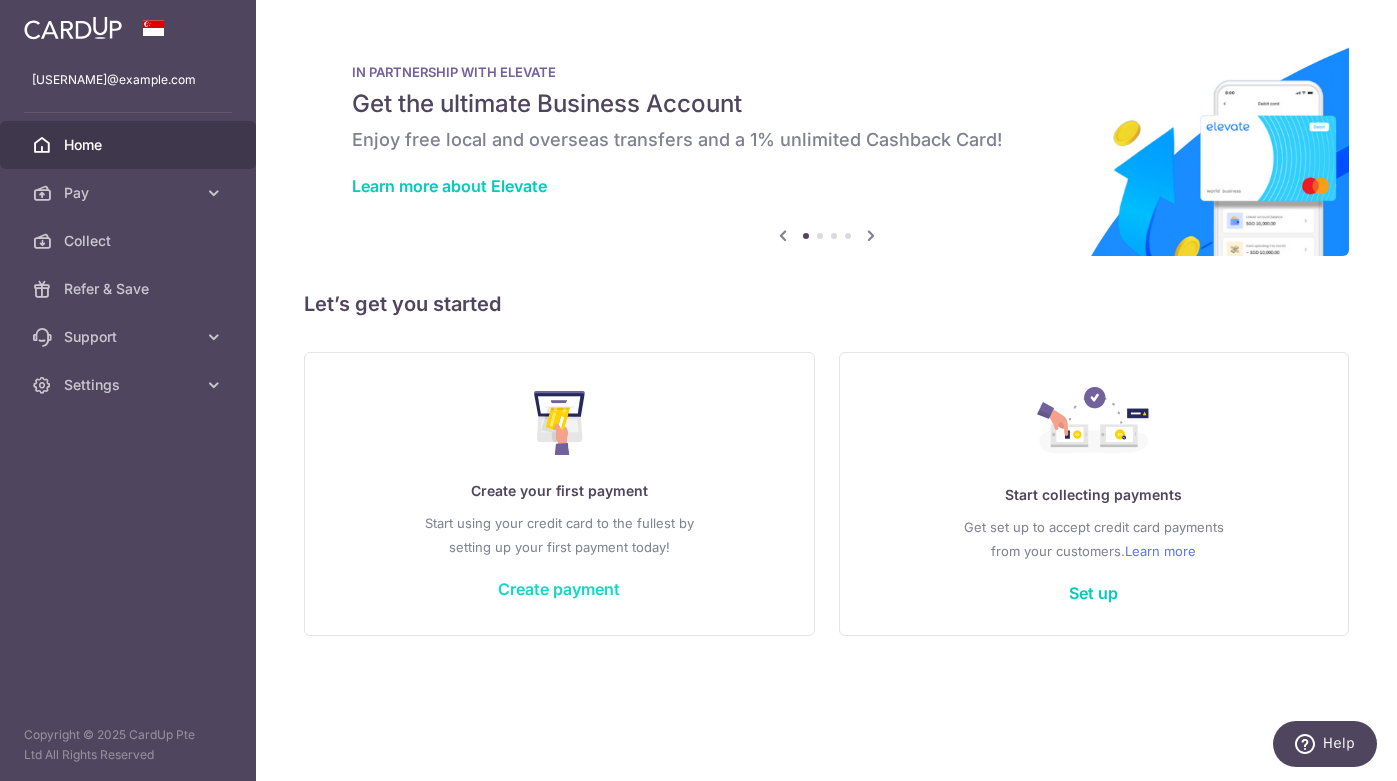 click on "Create payment" at bounding box center [559, 589] 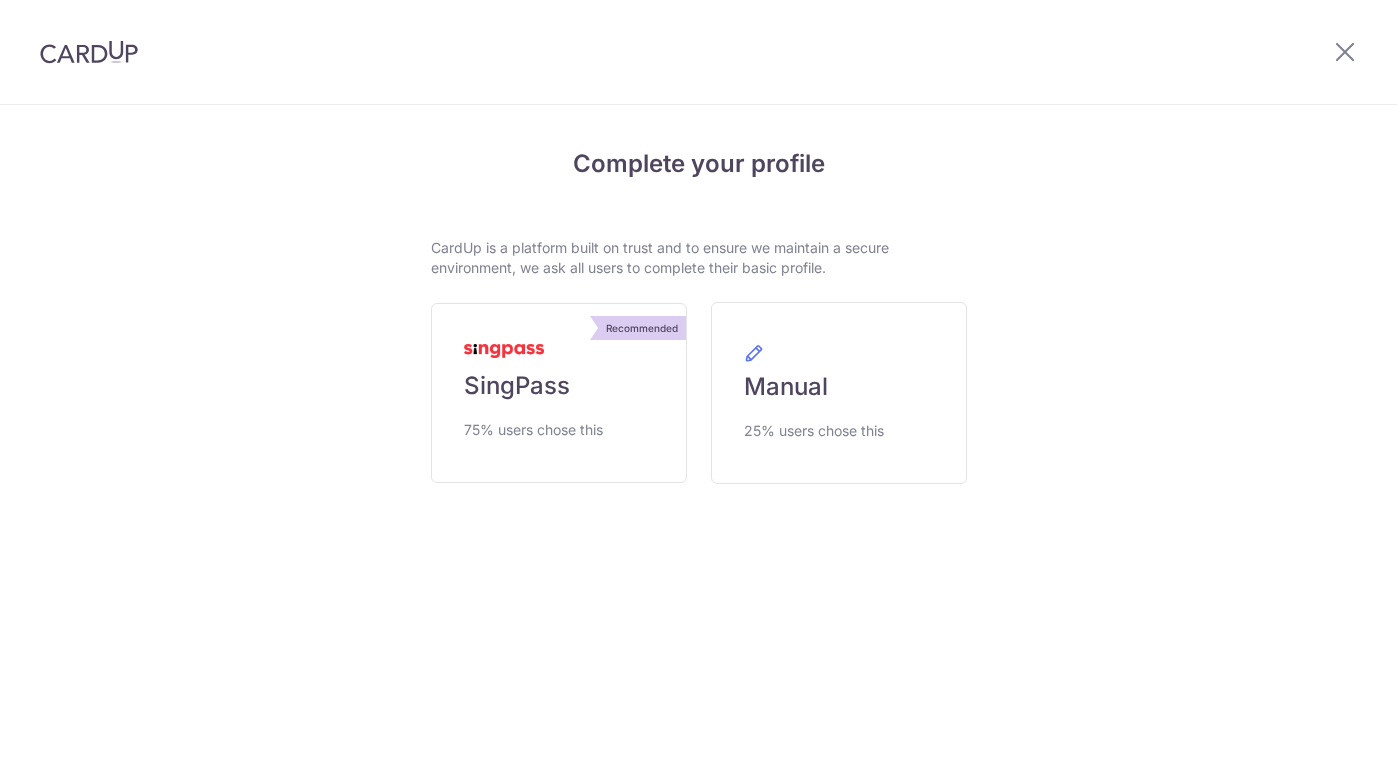 scroll, scrollTop: 0, scrollLeft: 0, axis: both 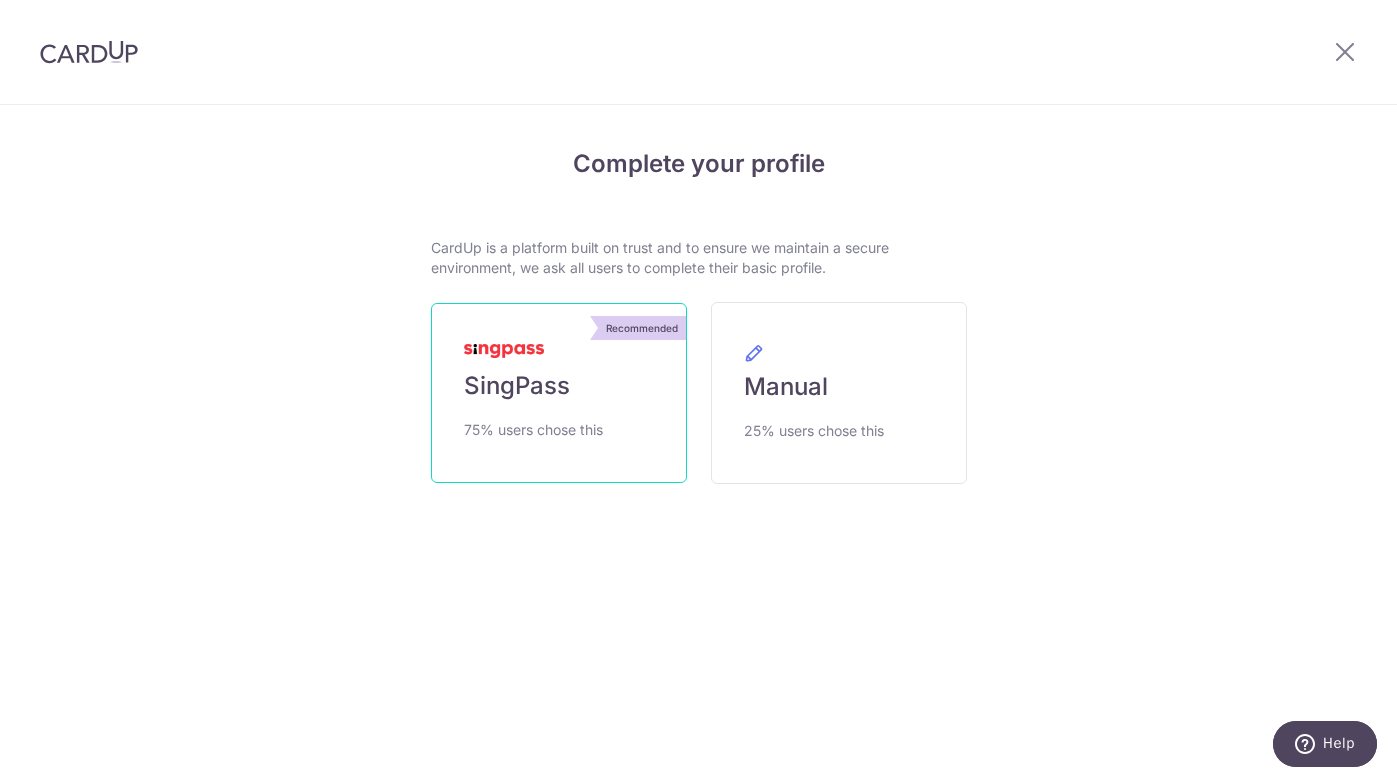 click on "Recommended
SingPass
75% users chose this" at bounding box center [559, 393] 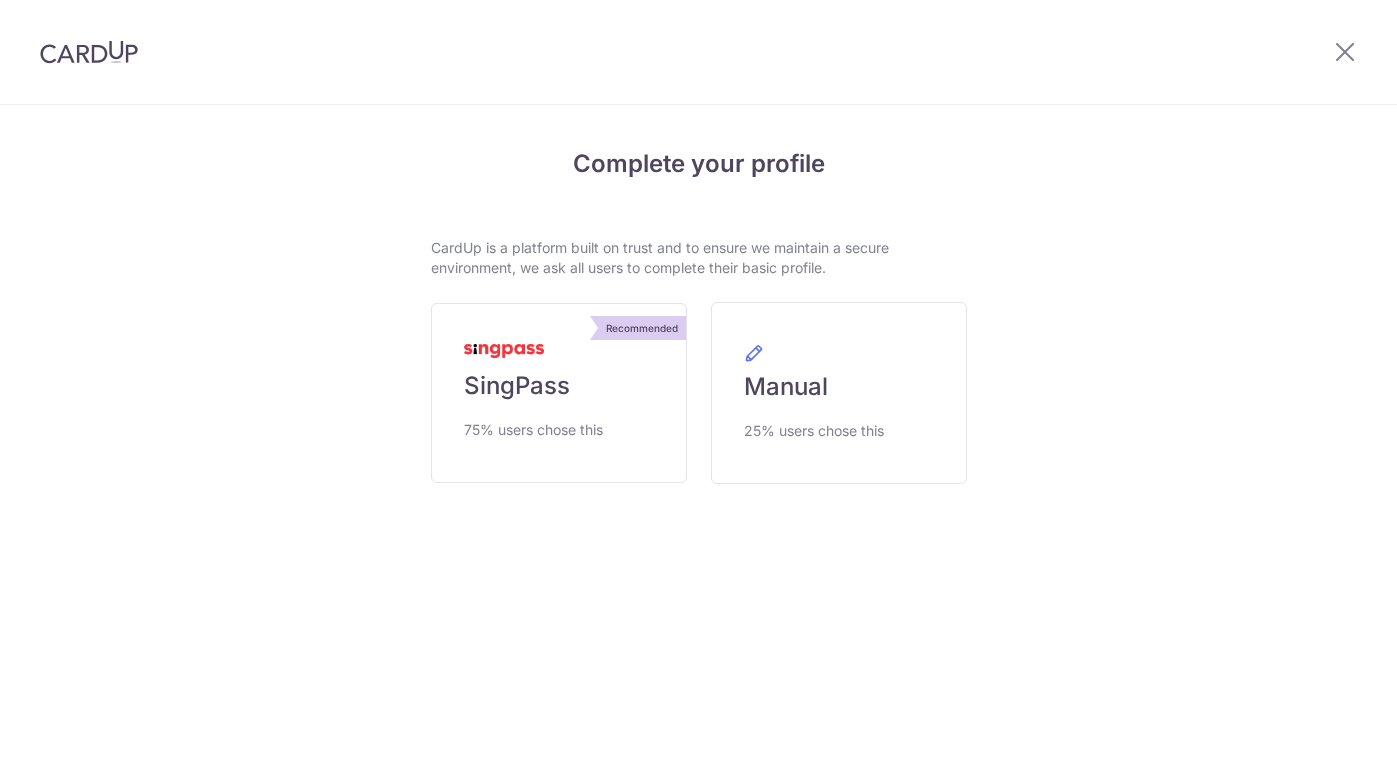 scroll, scrollTop: 0, scrollLeft: 0, axis: both 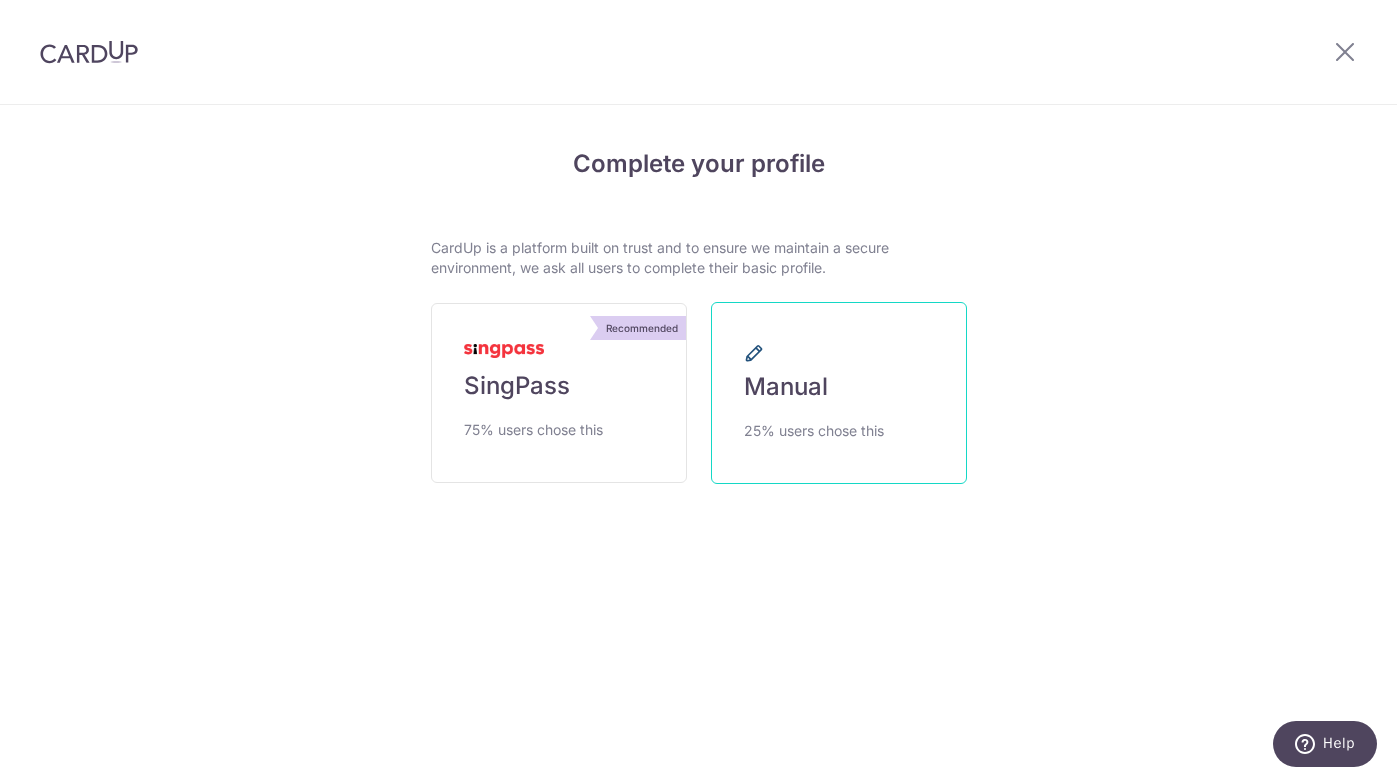 click on "Manual
25% users chose this" at bounding box center [839, 393] 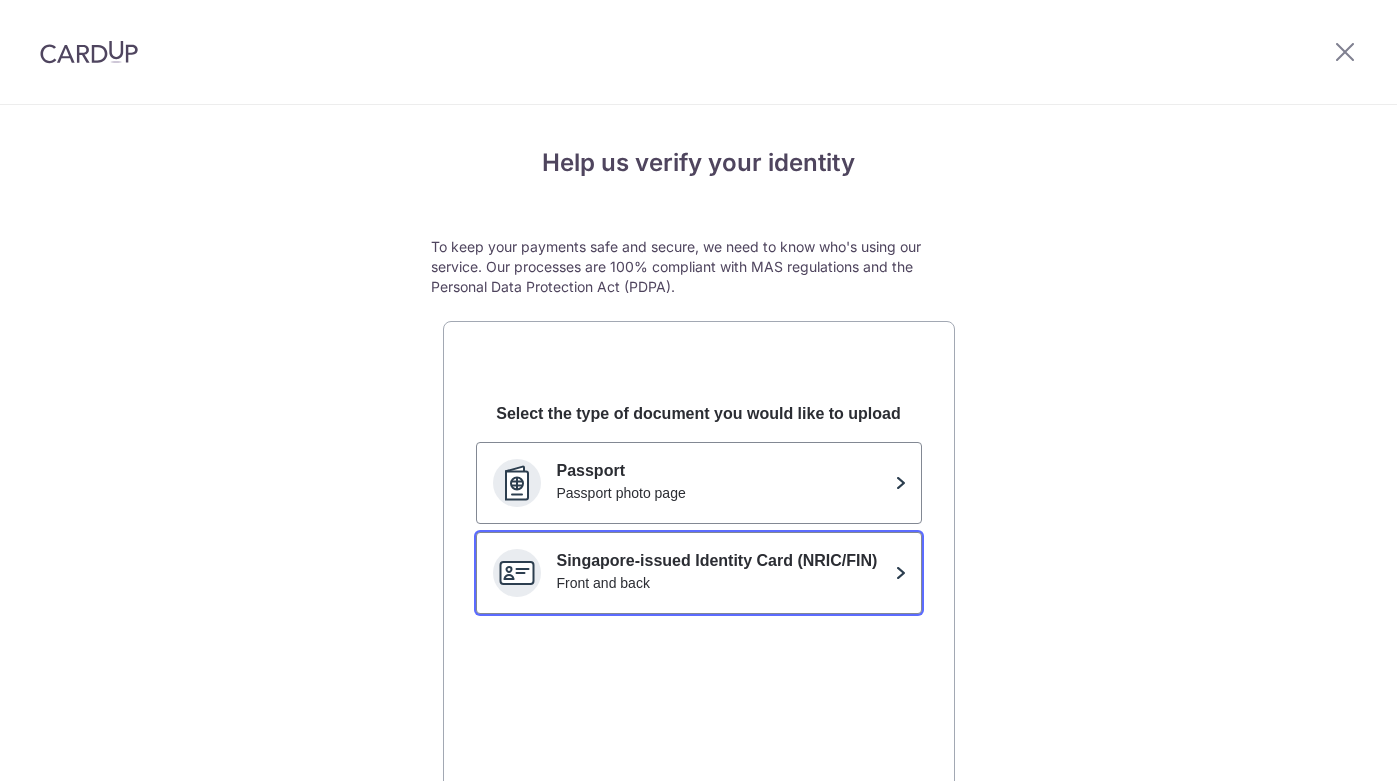 scroll, scrollTop: 0, scrollLeft: 0, axis: both 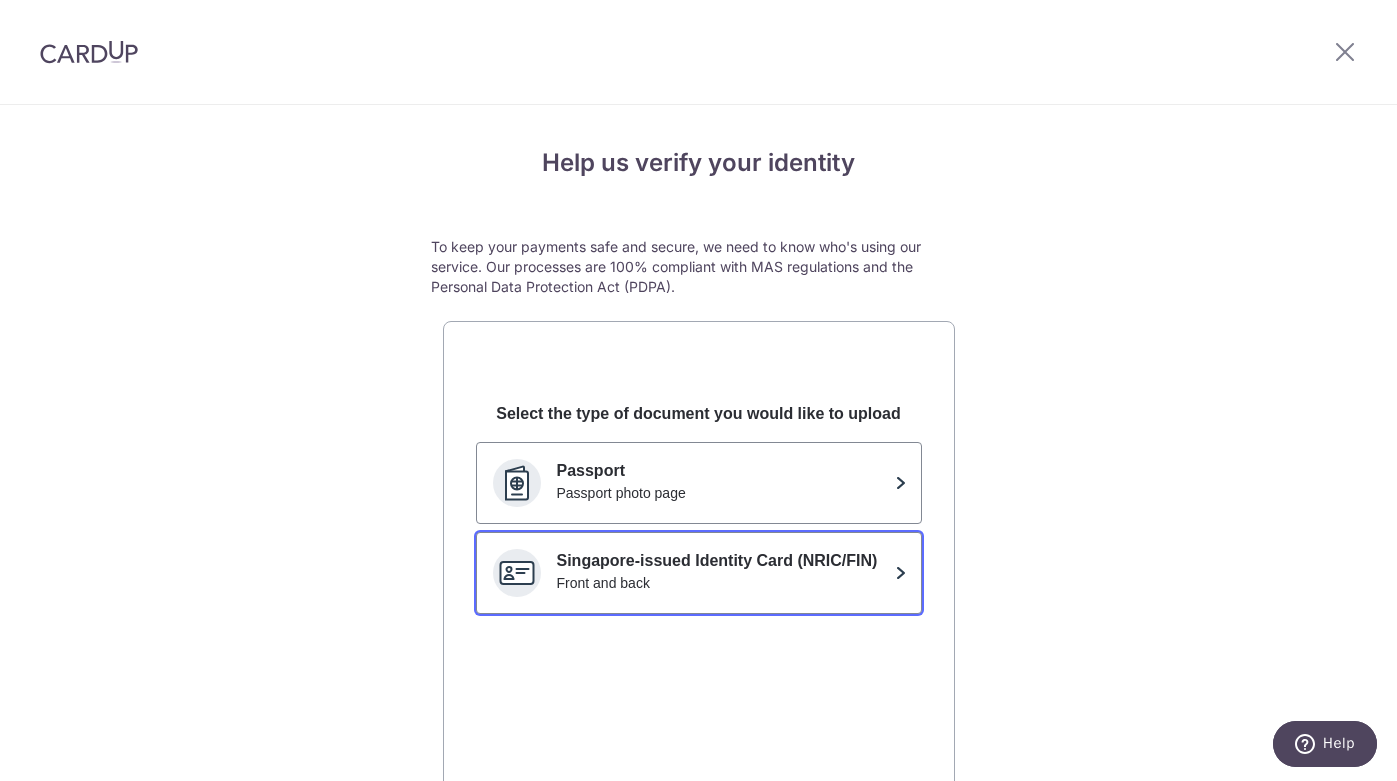 click on "Singapore-issued Identity Card (NRIC/FIN)" 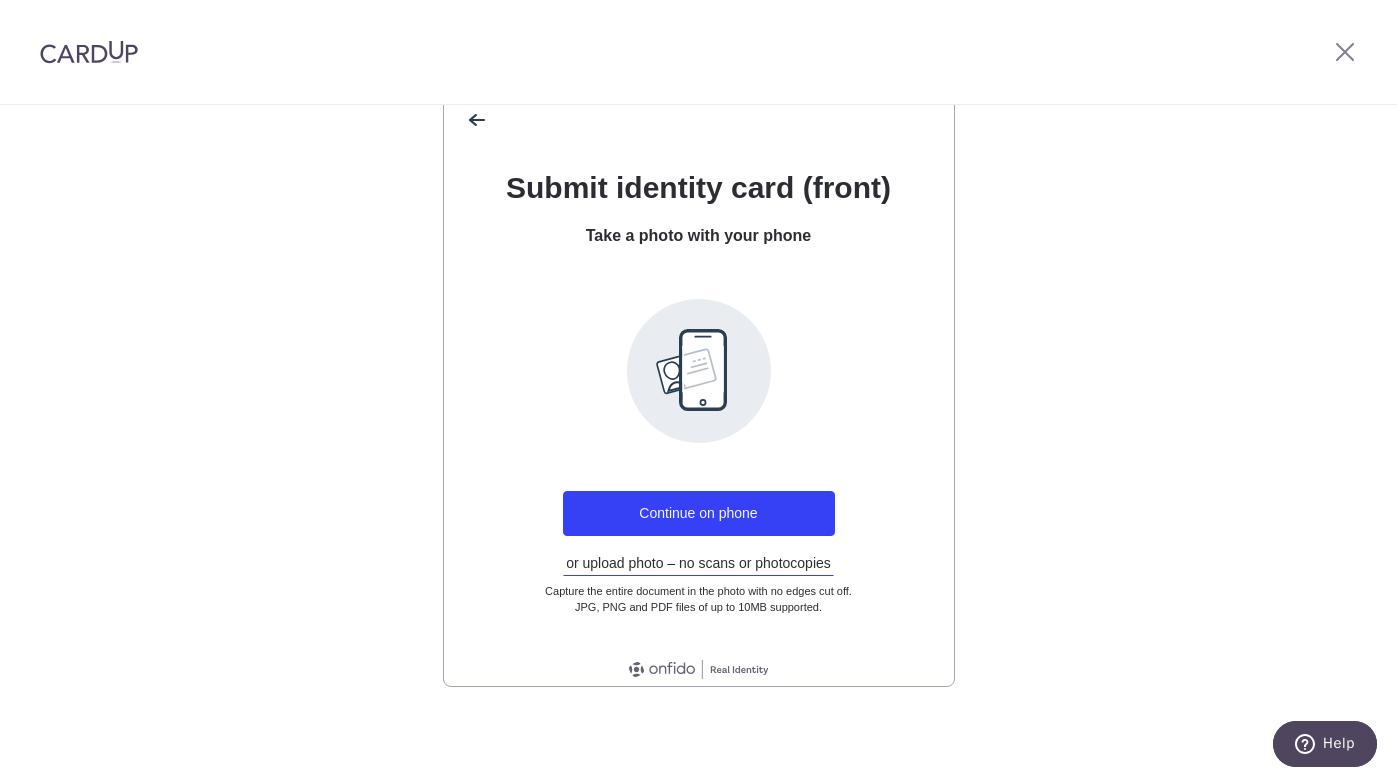 scroll, scrollTop: 0, scrollLeft: 0, axis: both 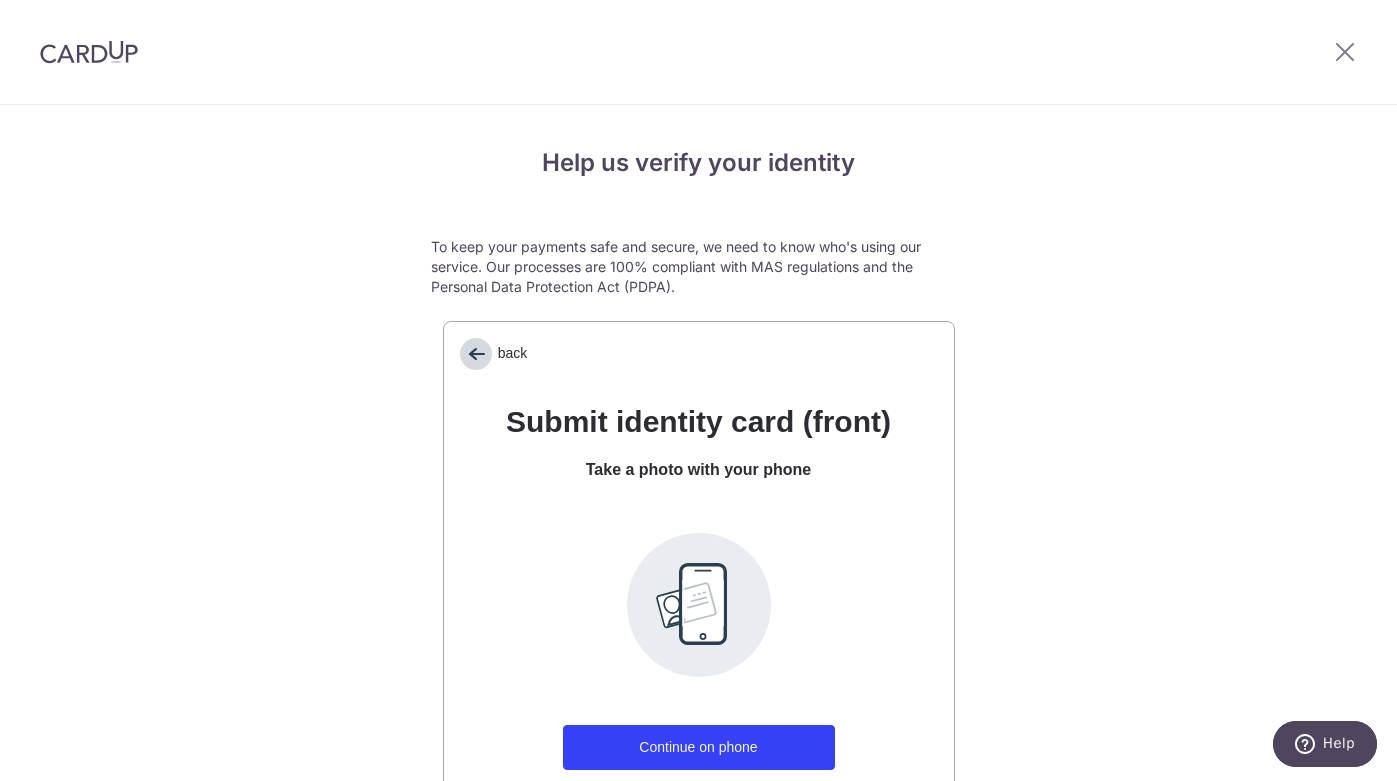 click 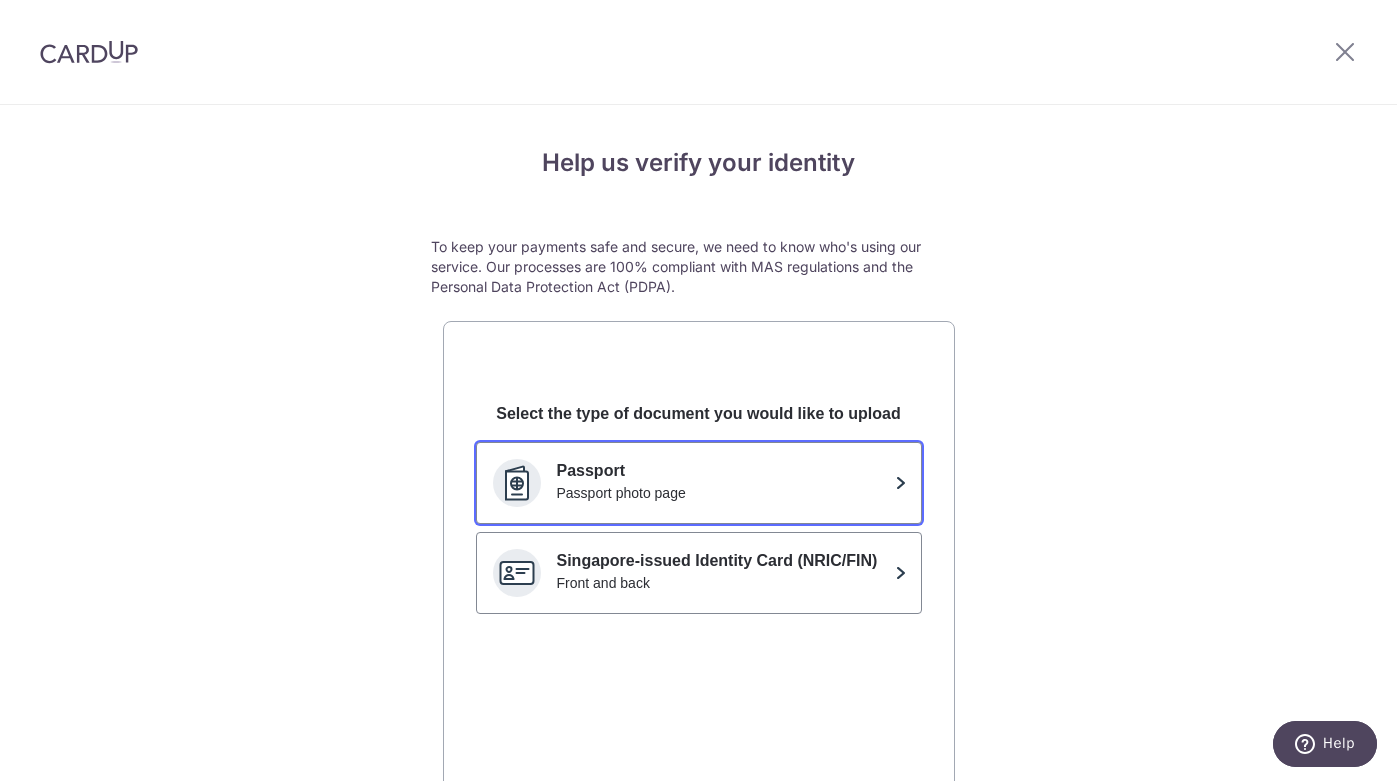 click on "Passport photo page" 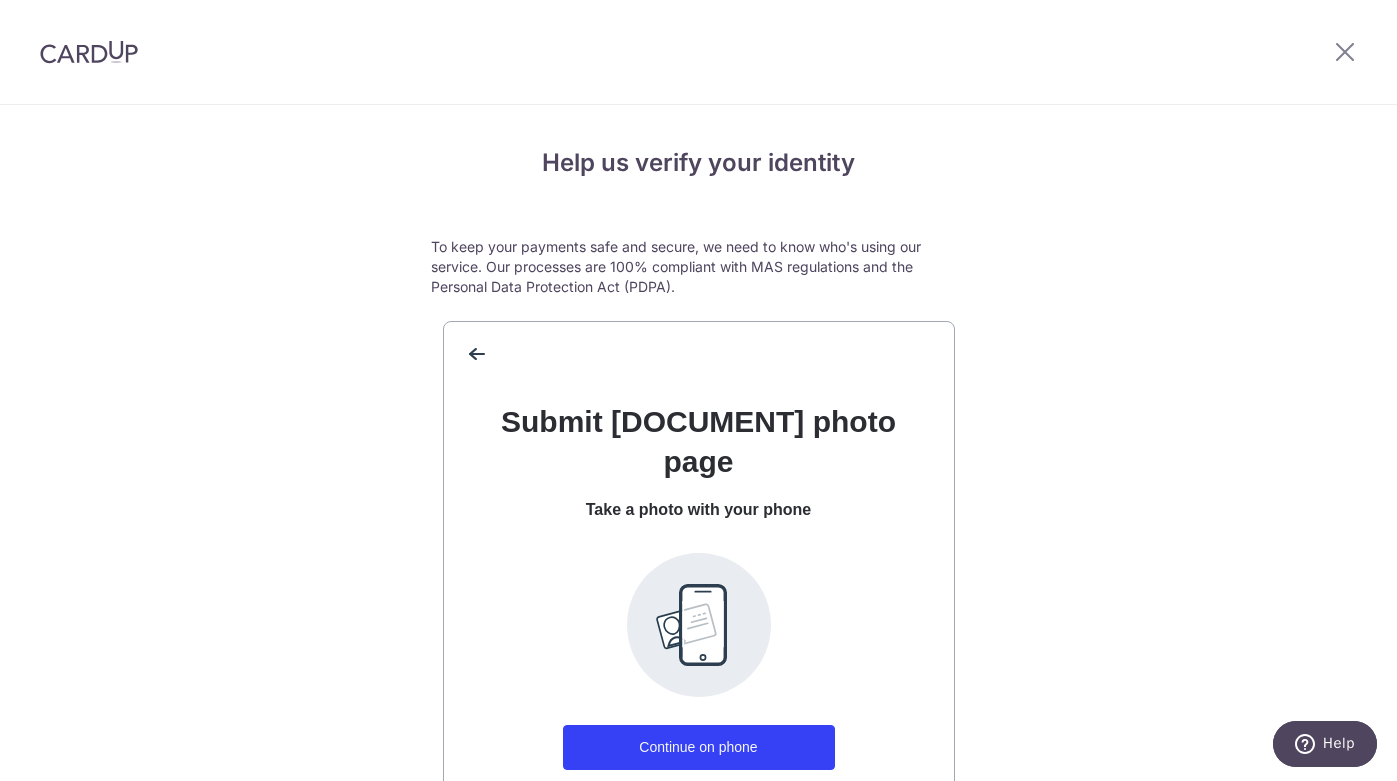 scroll, scrollTop: 234, scrollLeft: 0, axis: vertical 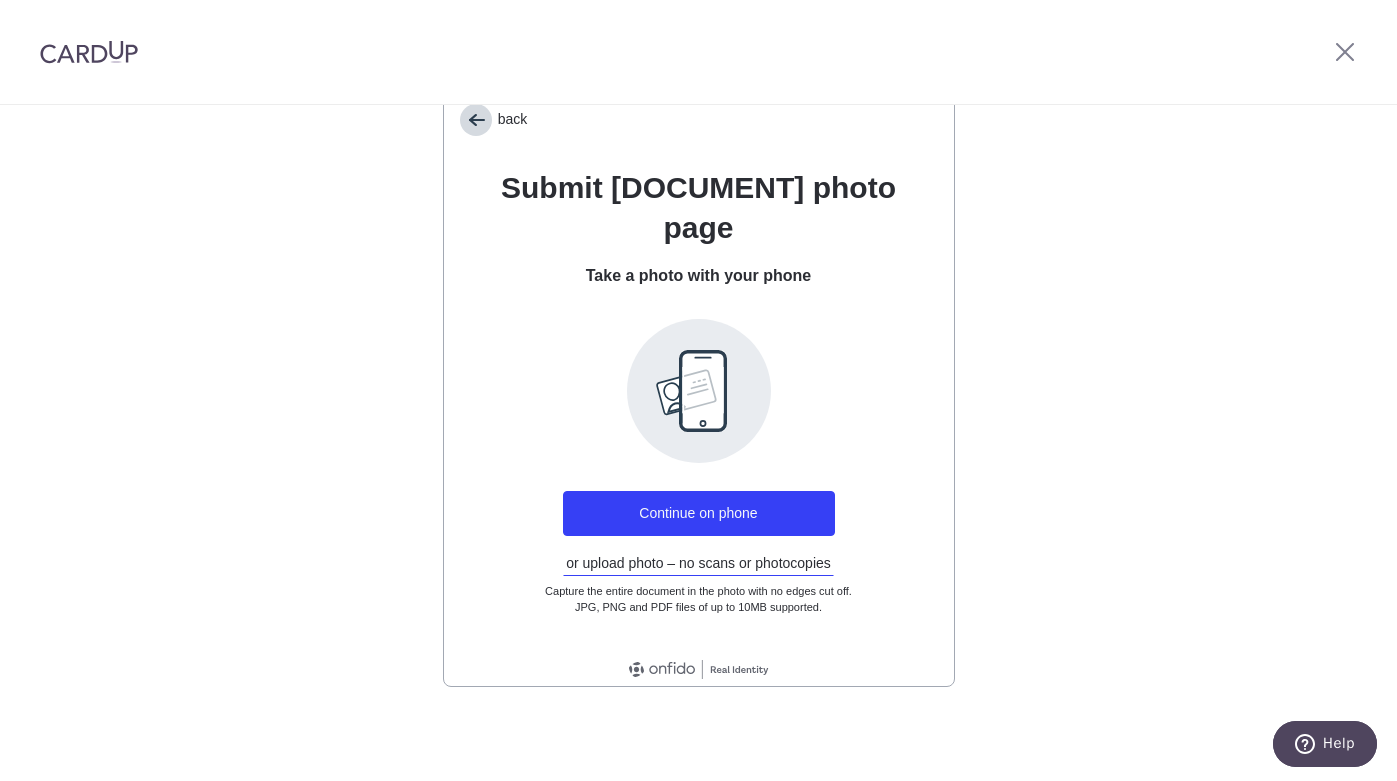 click 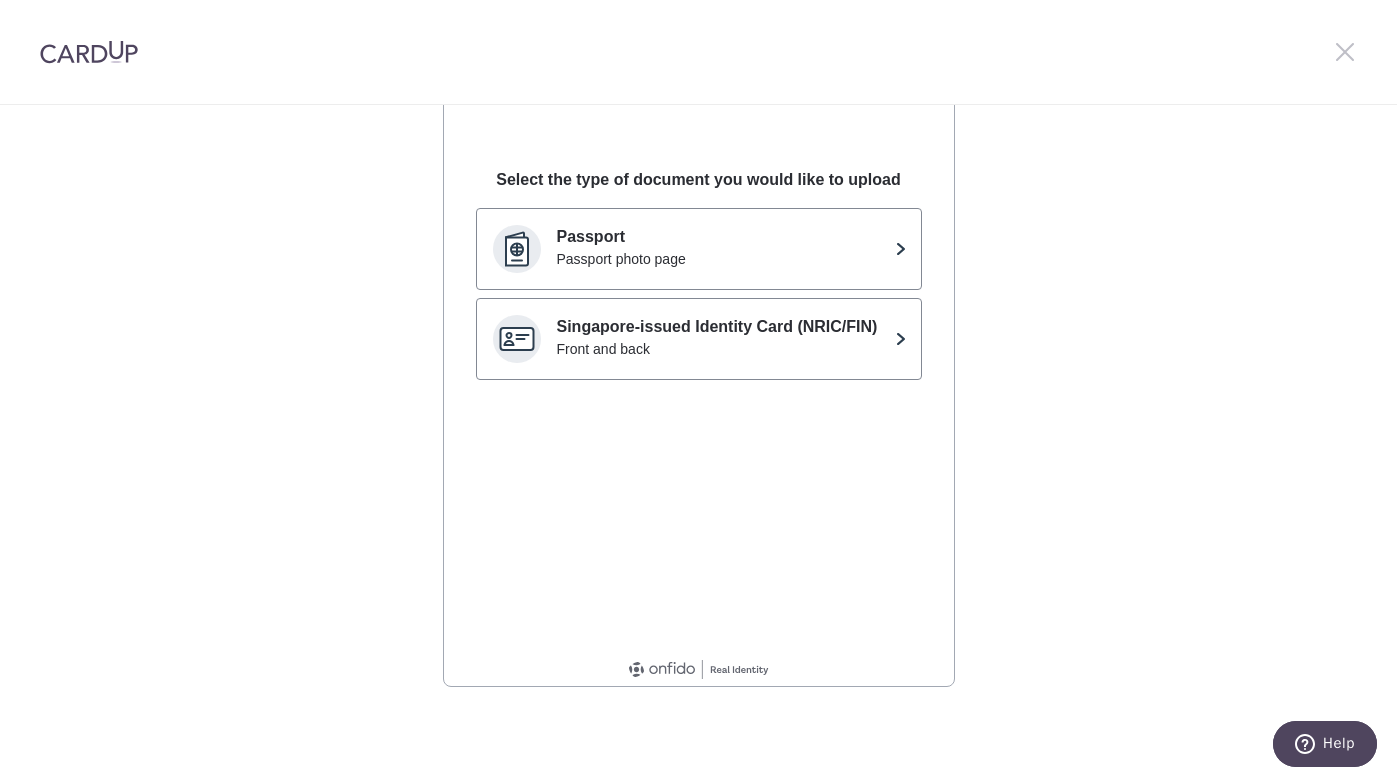 click at bounding box center [1345, 51] 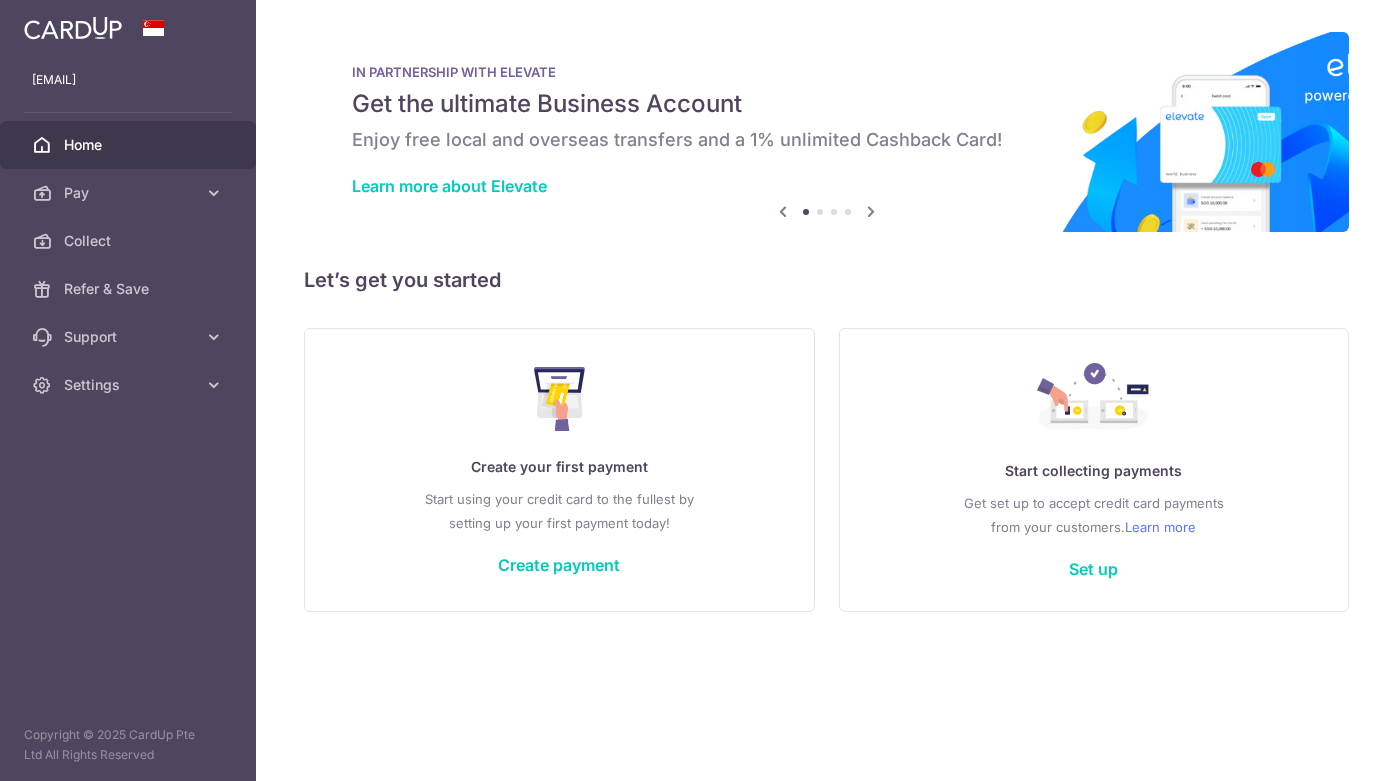 scroll, scrollTop: 0, scrollLeft: 0, axis: both 